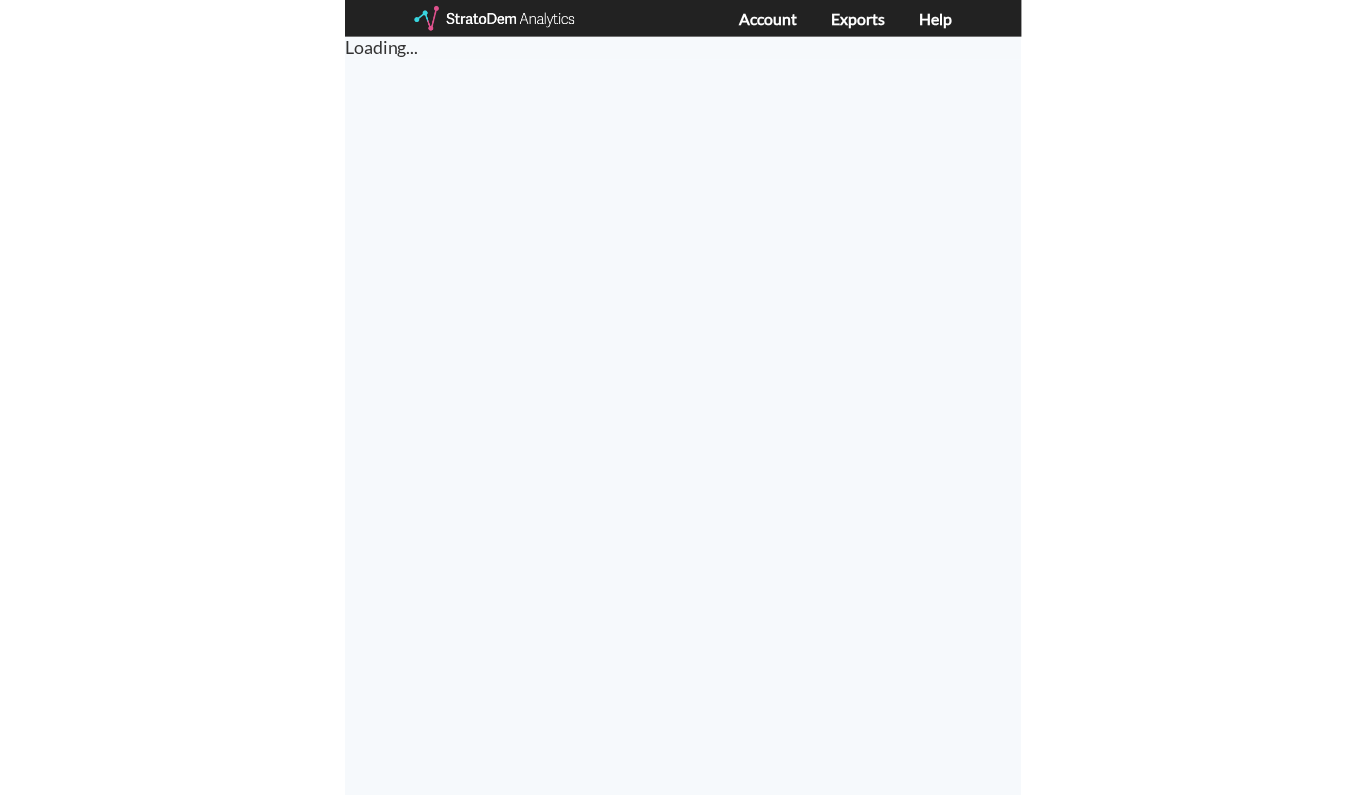 scroll, scrollTop: 0, scrollLeft: 0, axis: both 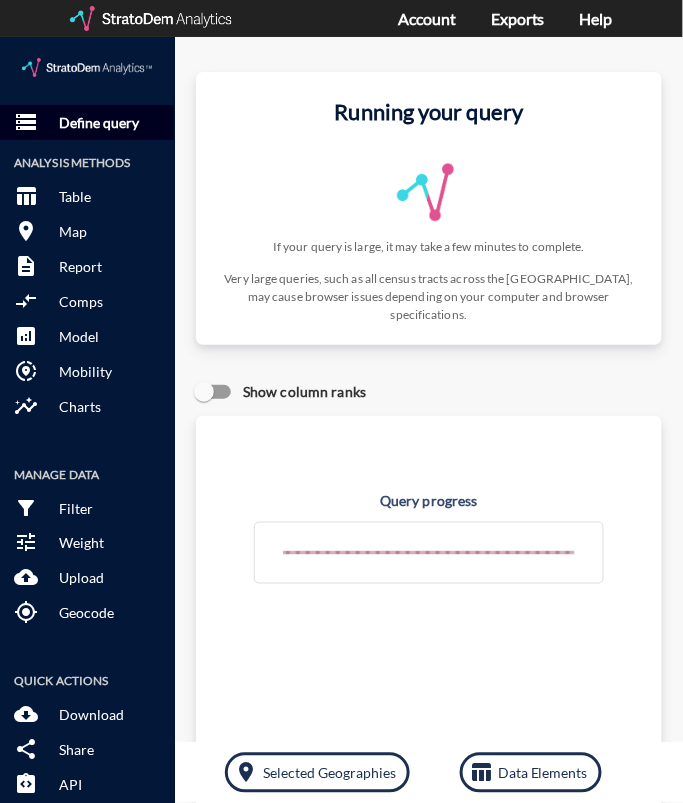 click on "Define query" 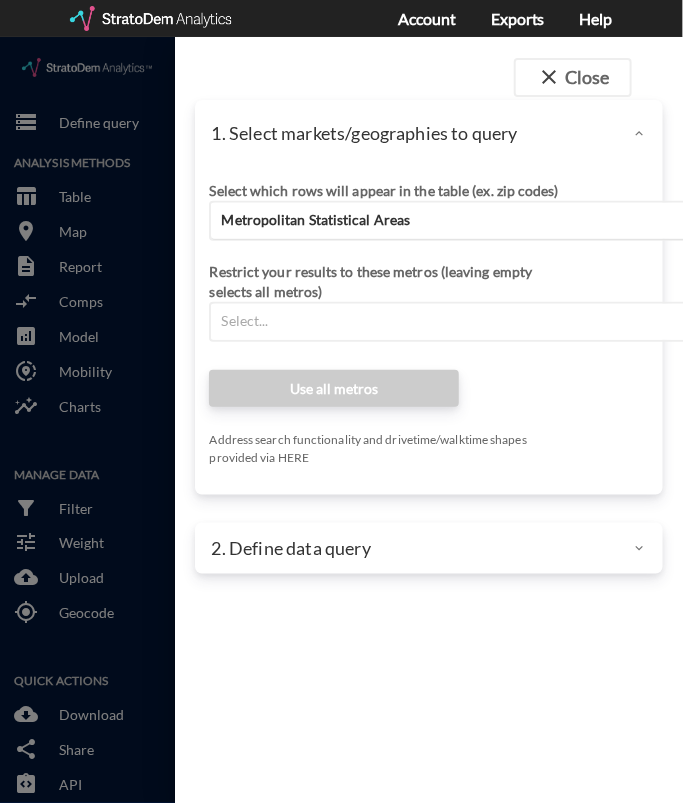 click on "Metropolitan Statistical Areas" 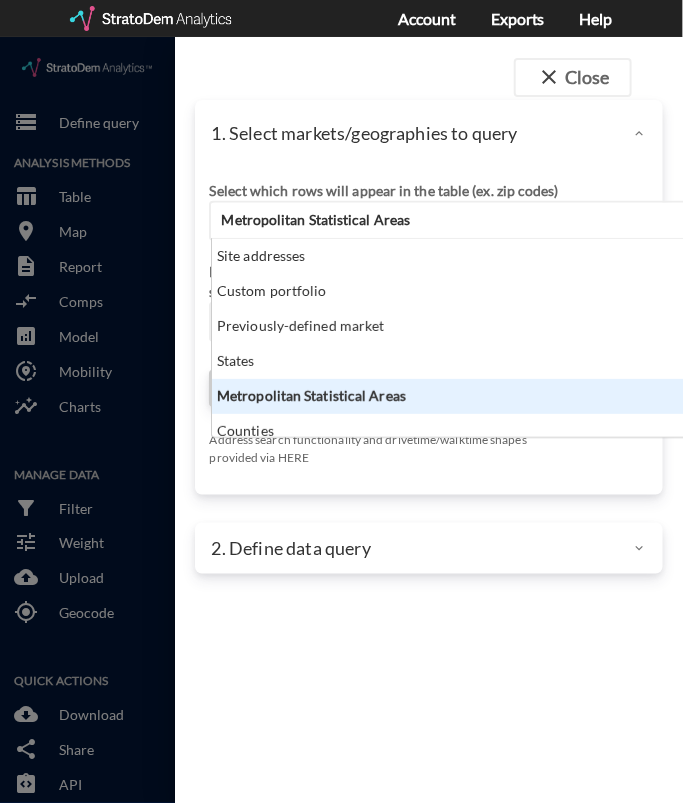 click on "Site addresses" 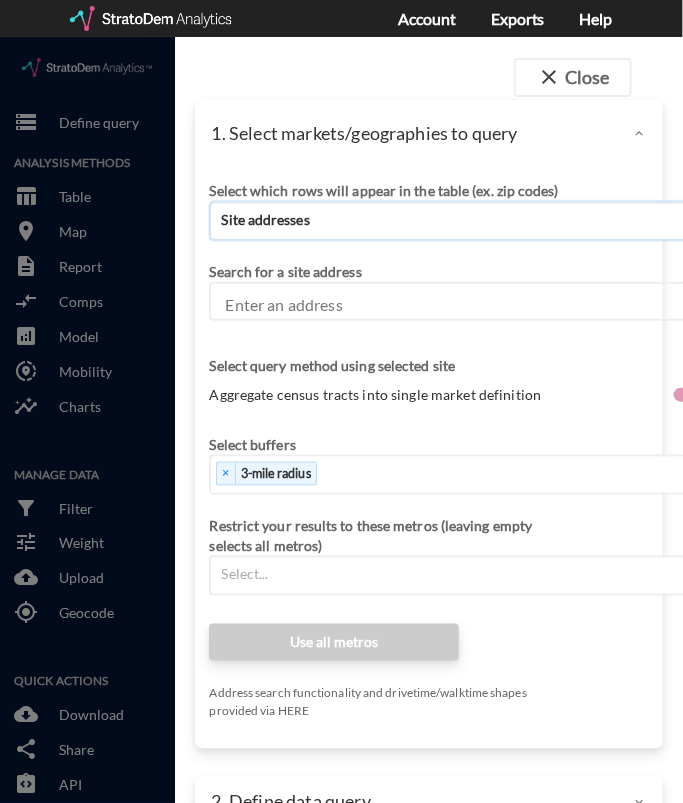 click on "Enter an address" 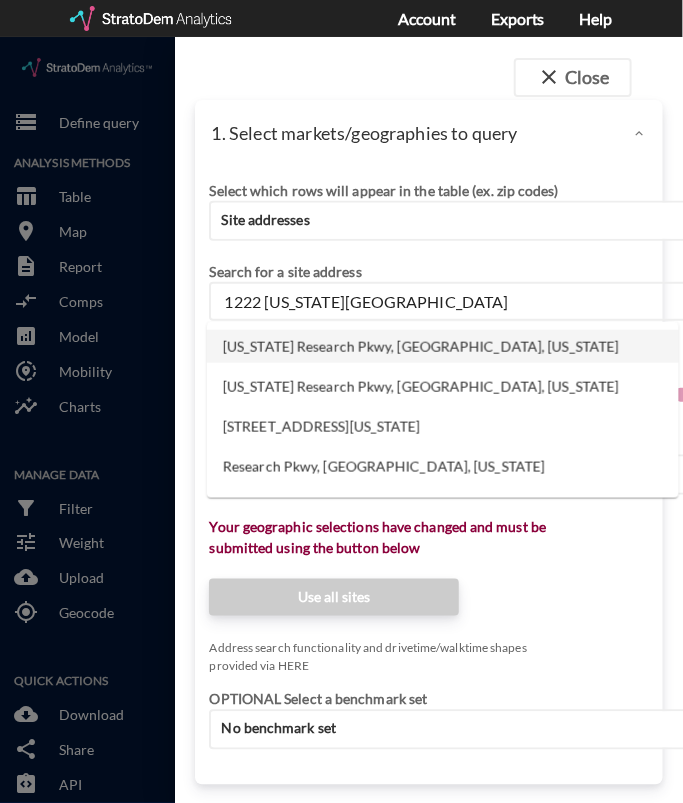 click on "[US_STATE] Research Pkwy, [GEOGRAPHIC_DATA], [US_STATE]" 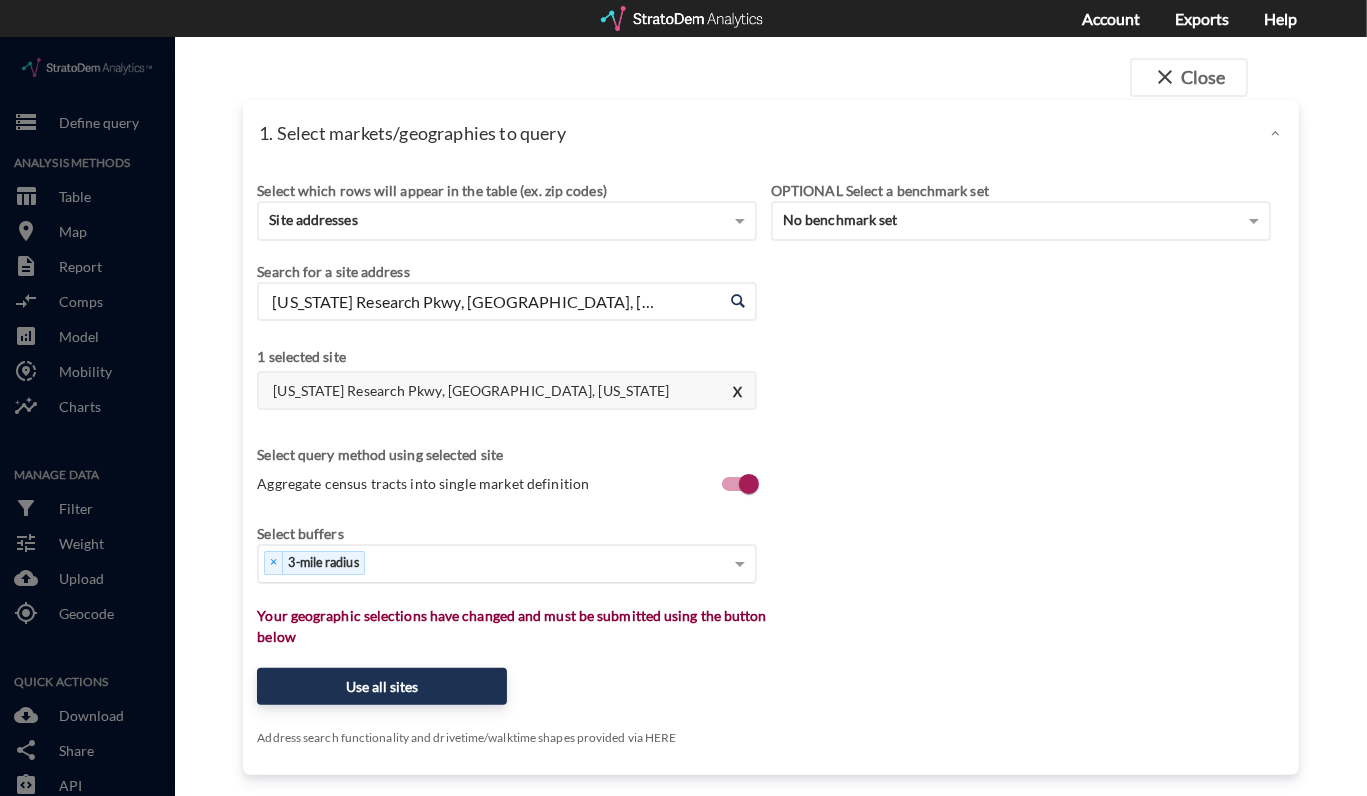 type on "[US_STATE] Research Pkwy, [GEOGRAPHIC_DATA], [US_STATE]" 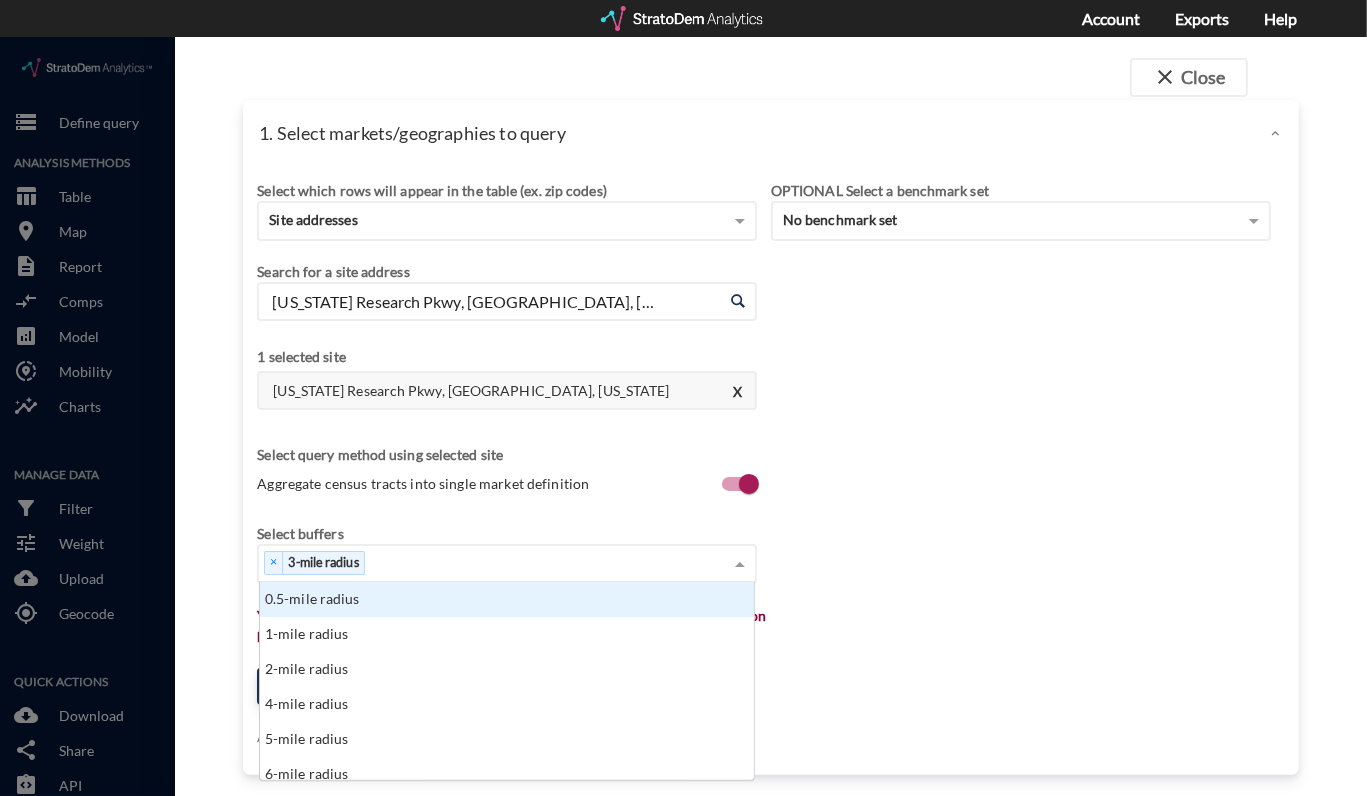 scroll, scrollTop: 14, scrollLeft: 12, axis: both 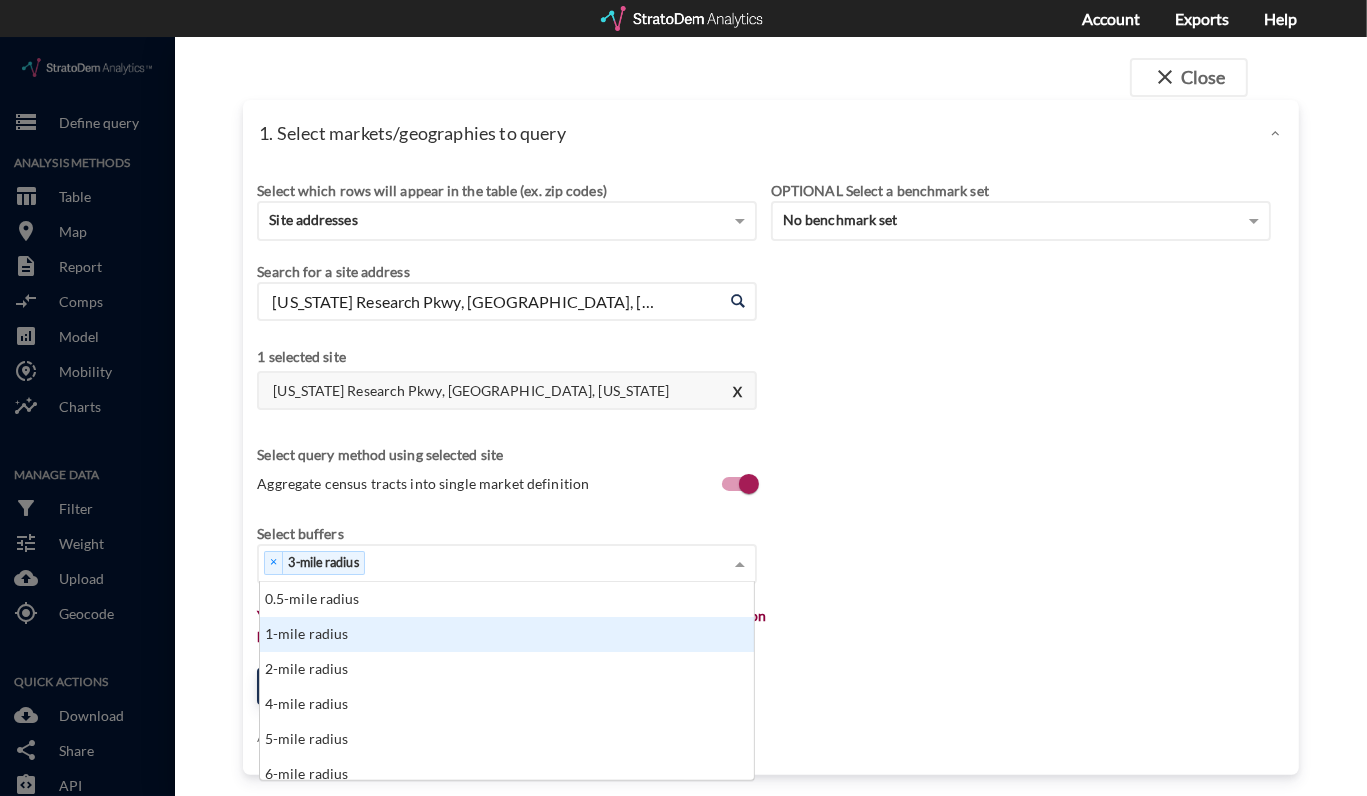 click on "1-mile radius" 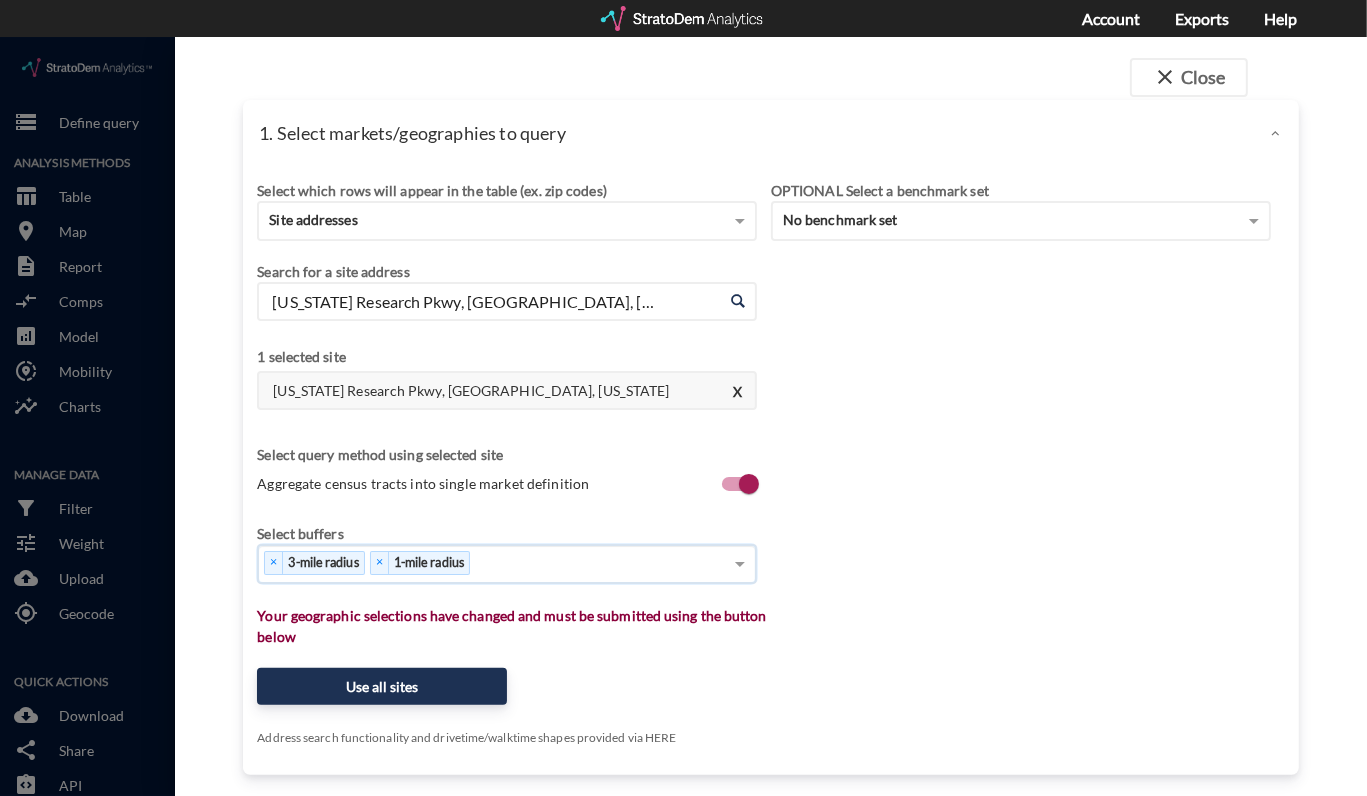 click on "× 3-mile radius   × 1-mile radius" 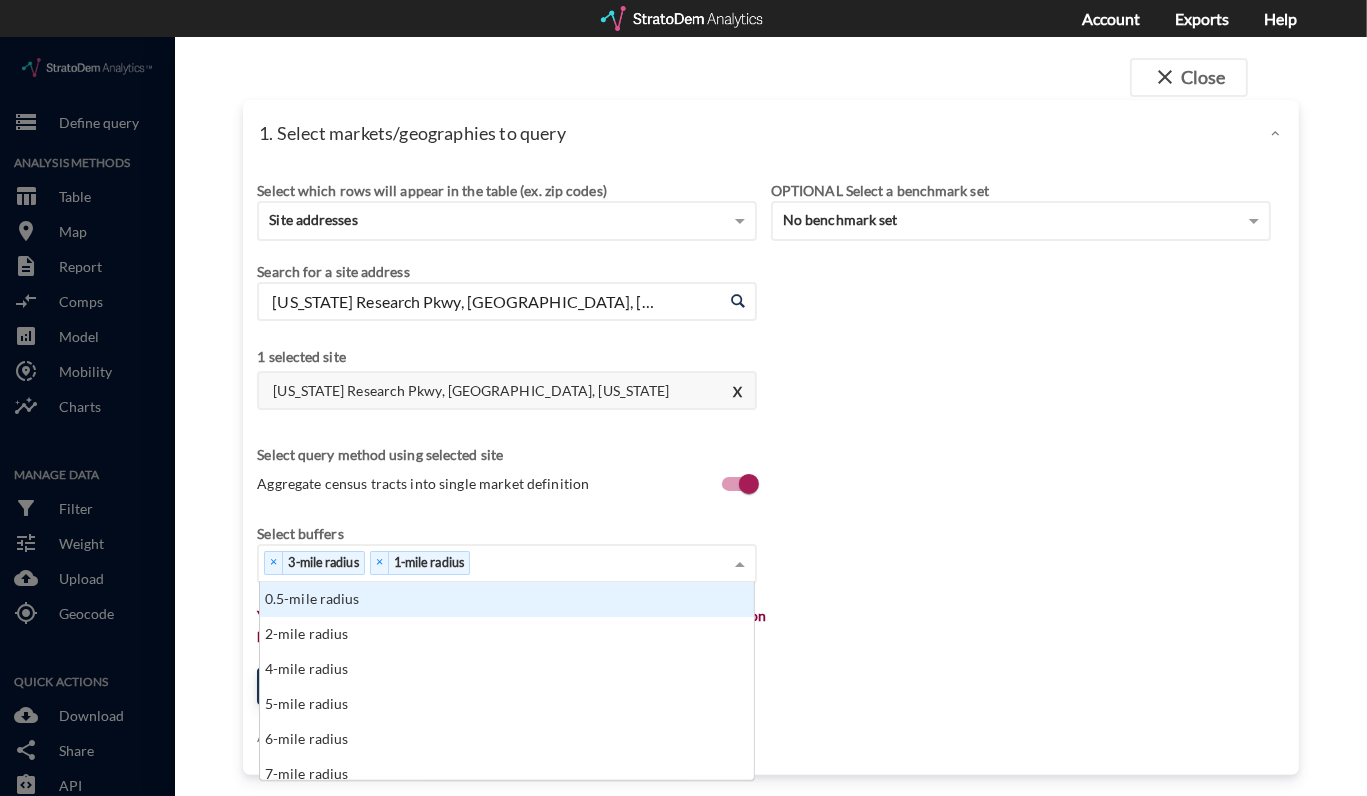 scroll, scrollTop: 14, scrollLeft: 12, axis: both 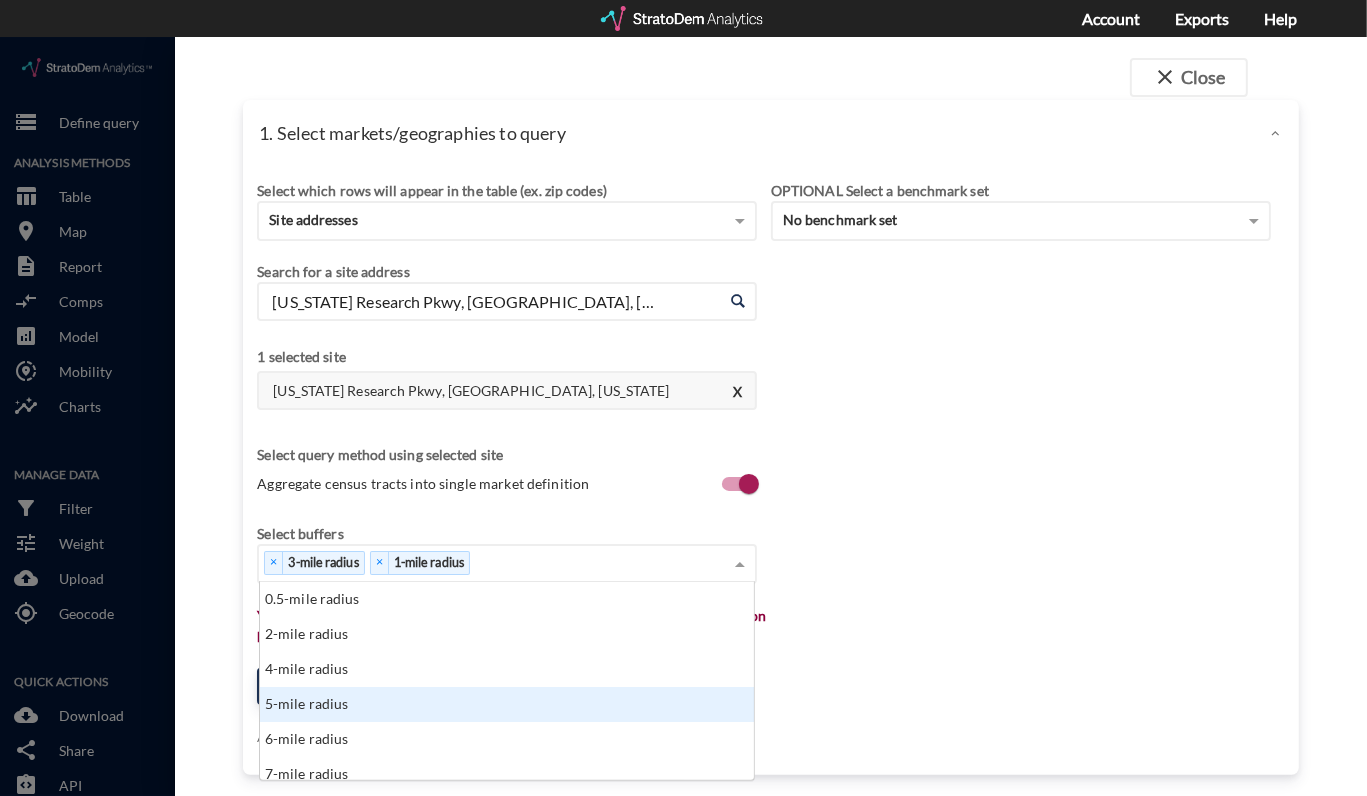 click on "5-mile radius" 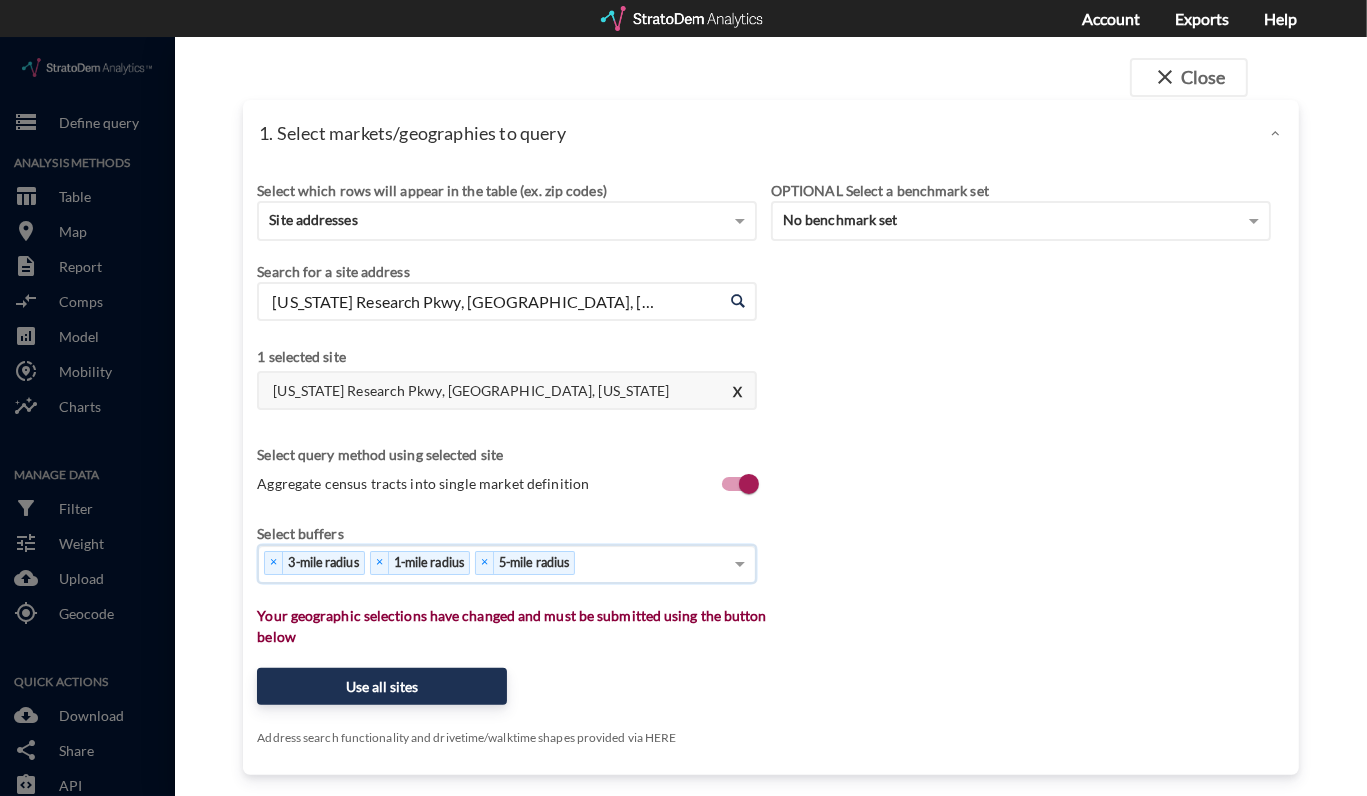 click on "× 3-mile radius   × 1-mile radius   × 5-mile radius" 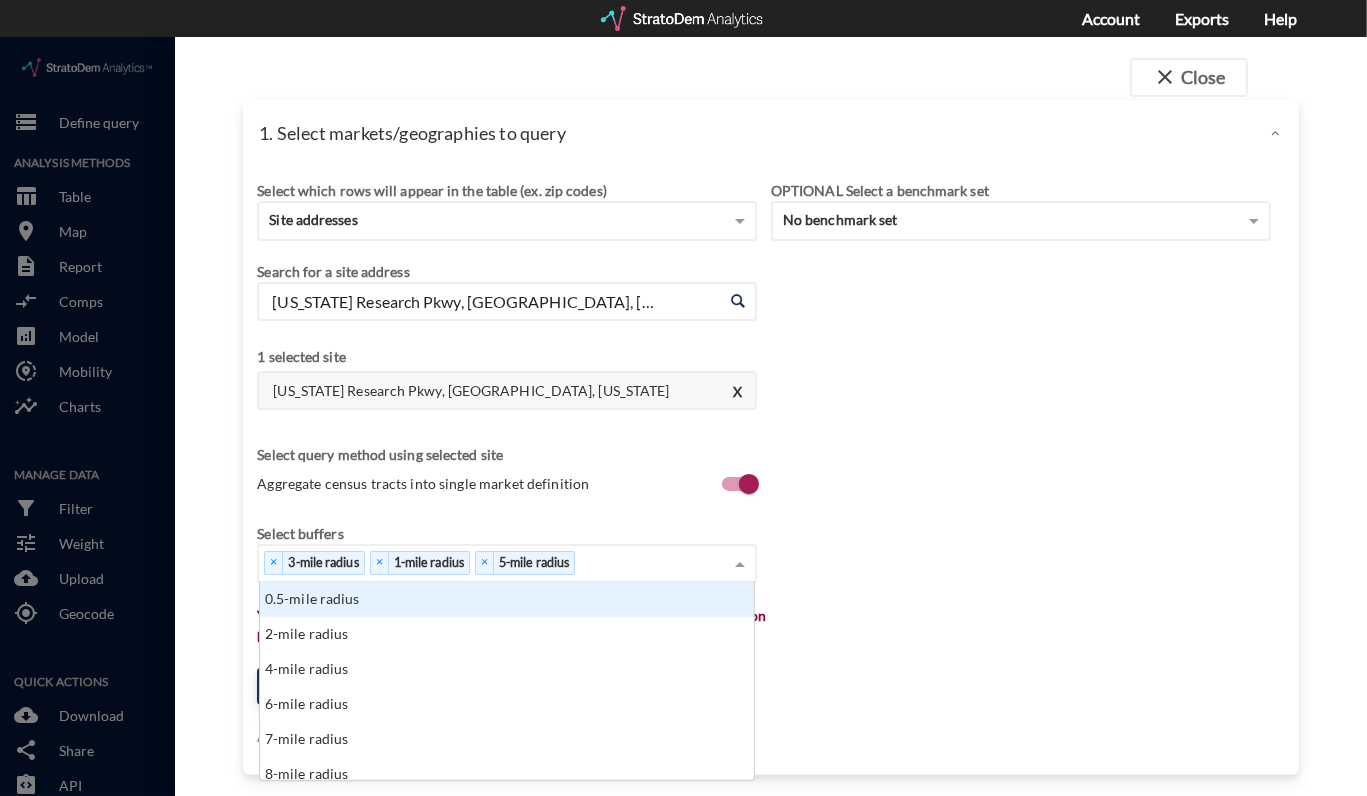 scroll, scrollTop: 14, scrollLeft: 12, axis: both 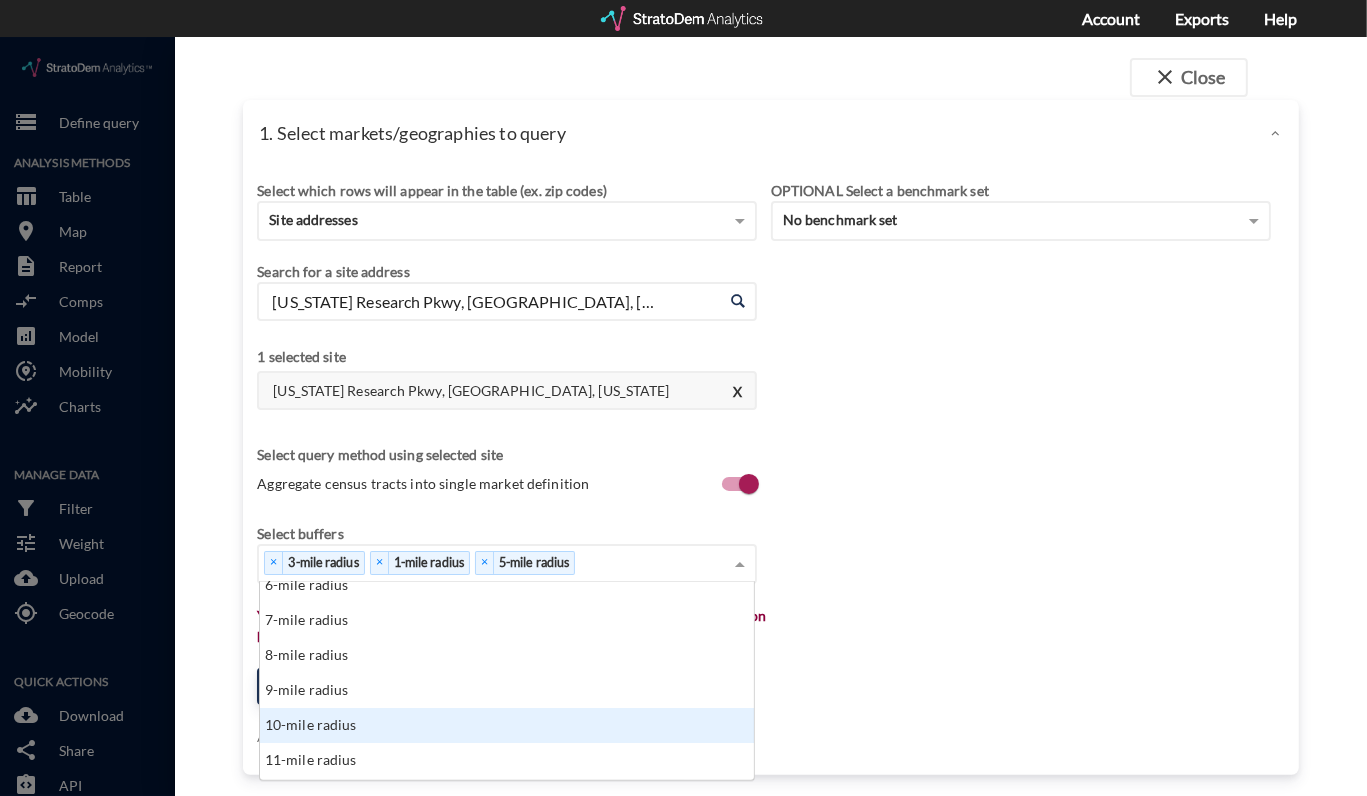 click on "10-mile radius" 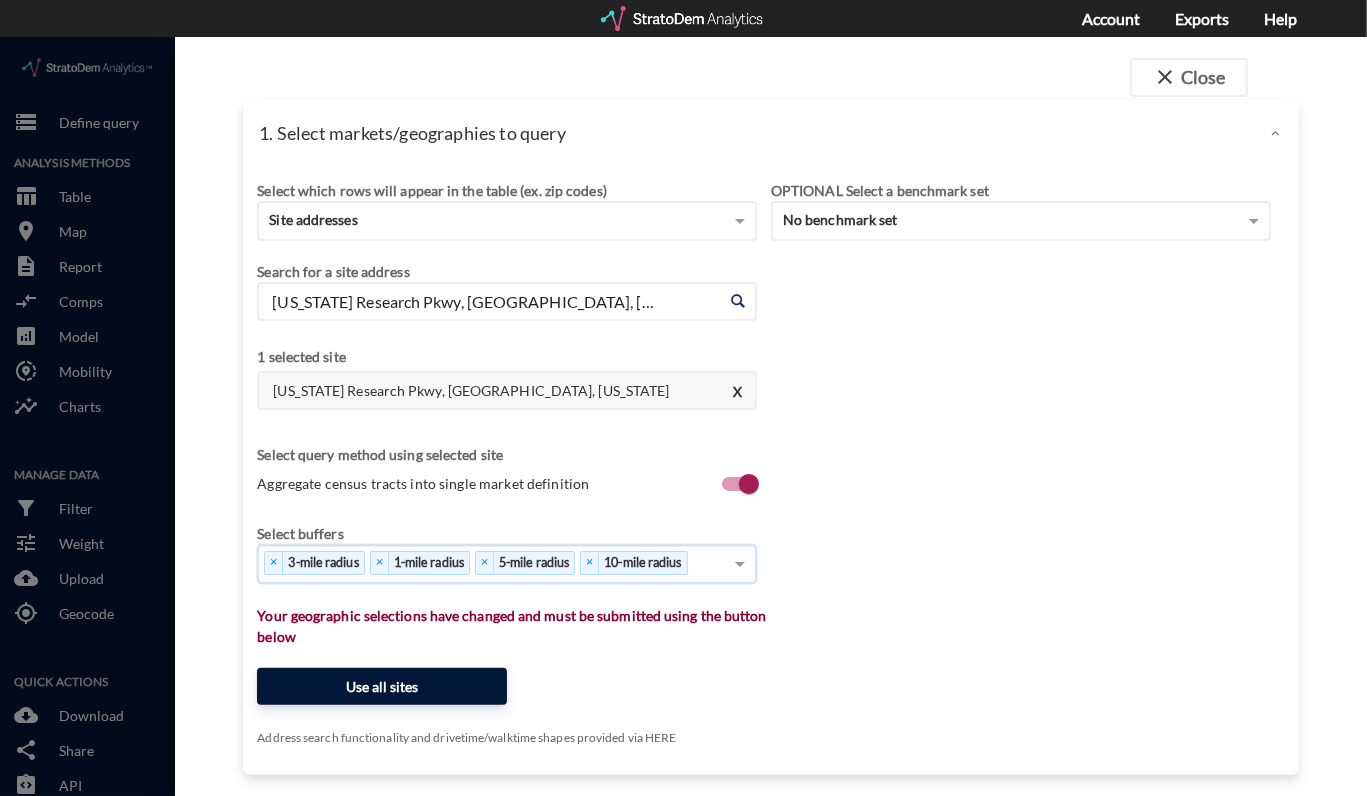 click on "Use all sites" 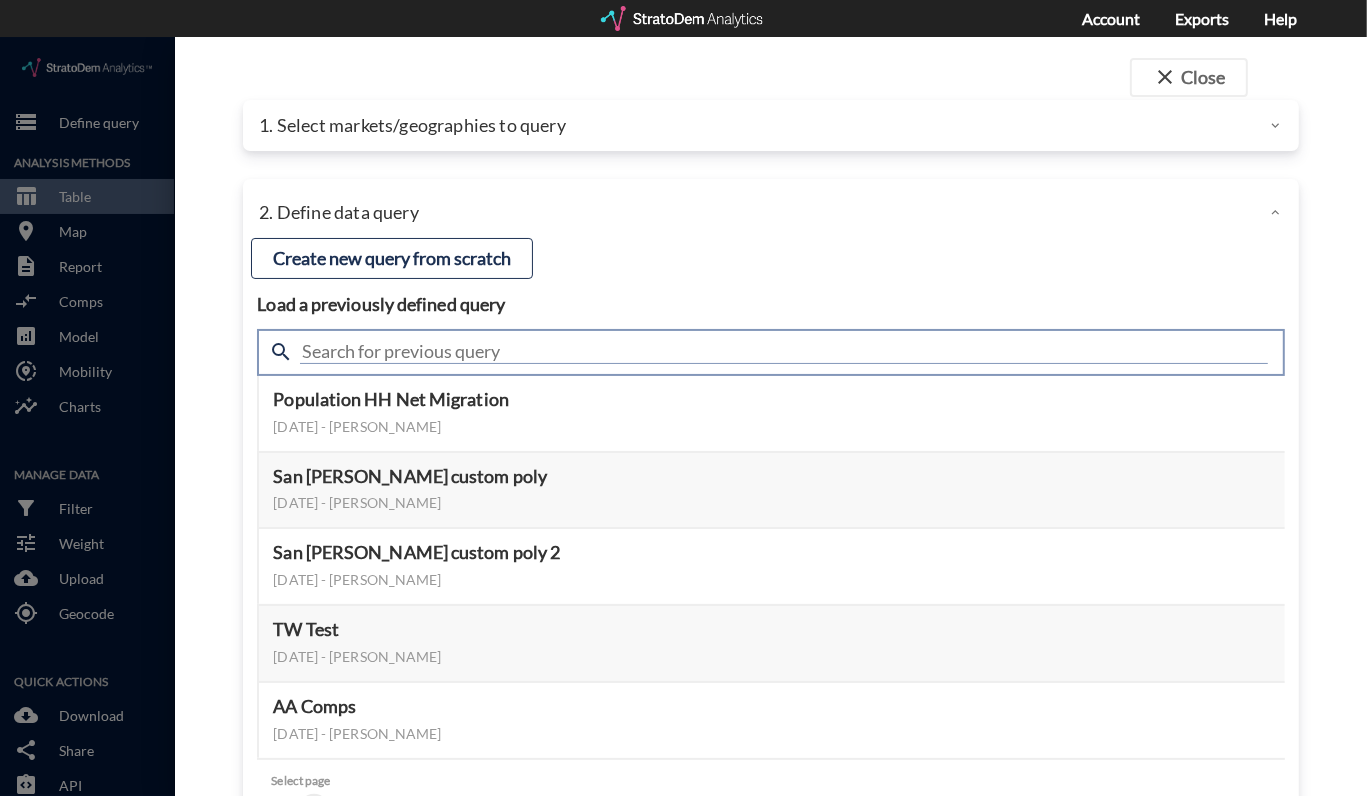 click 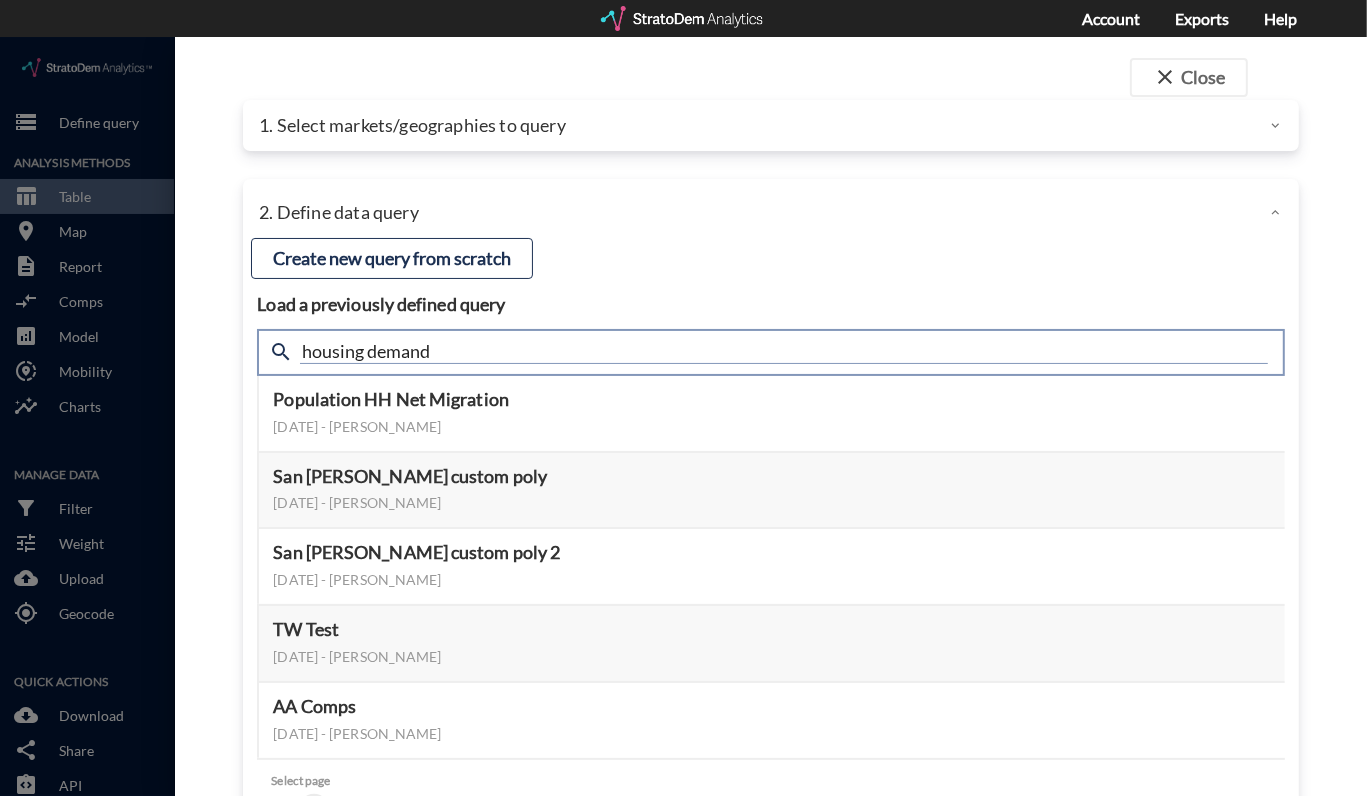 type on "housing demand" 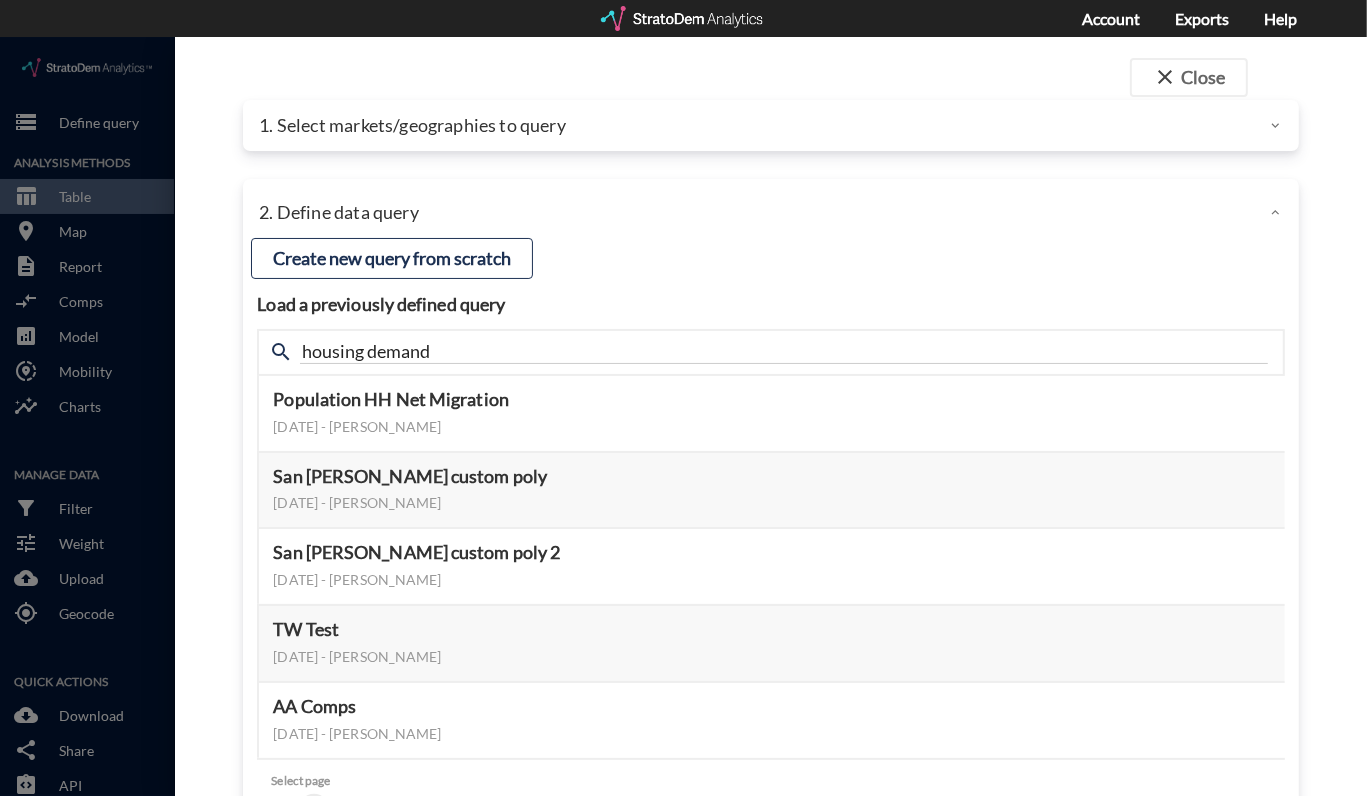 click on "close  Close 1. Select markets/geographies to query Select which rows will appear in the table (ex. zip codes) Site addresses Select a portfolio Select a market Search for a site address Enter an address [US_STATE][GEOGRAPHIC_DATA], [US_STATE] Enter an address [STREET_ADDRESS][US_STATE][US_STATE] X Select query method using selected site Aggregate census tracts into single market definition Select buffers × 3-mile radius   × 1-mile radius   × 5-mile radius   × 10-mile radius   Select... Restrict your results to these sites (leaving empty selects all sites) Select... Use all sites Address search functionality and drivetime/walktime shapes provided via HERE OPTIONAL Select a benchmark set No benchmark set Select a portfolio 2. Define data query Load a previously defined query Create new query from scratch search housing demand Population HH Net Migration [DATE] - [PERSON_NAME] Preview data elements Edit this query Update query years Select this query 3 data elements 3q8AWE7m" 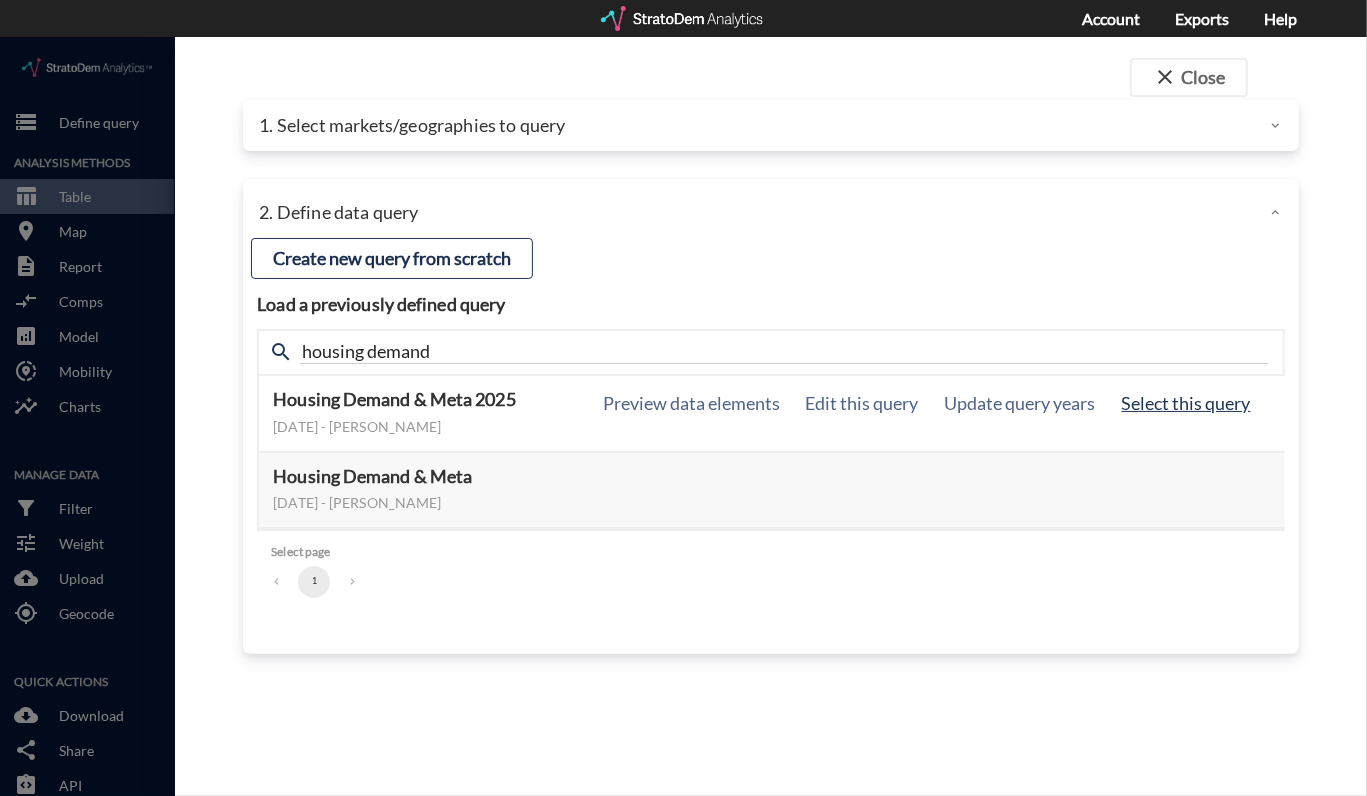 click on "Select this query" 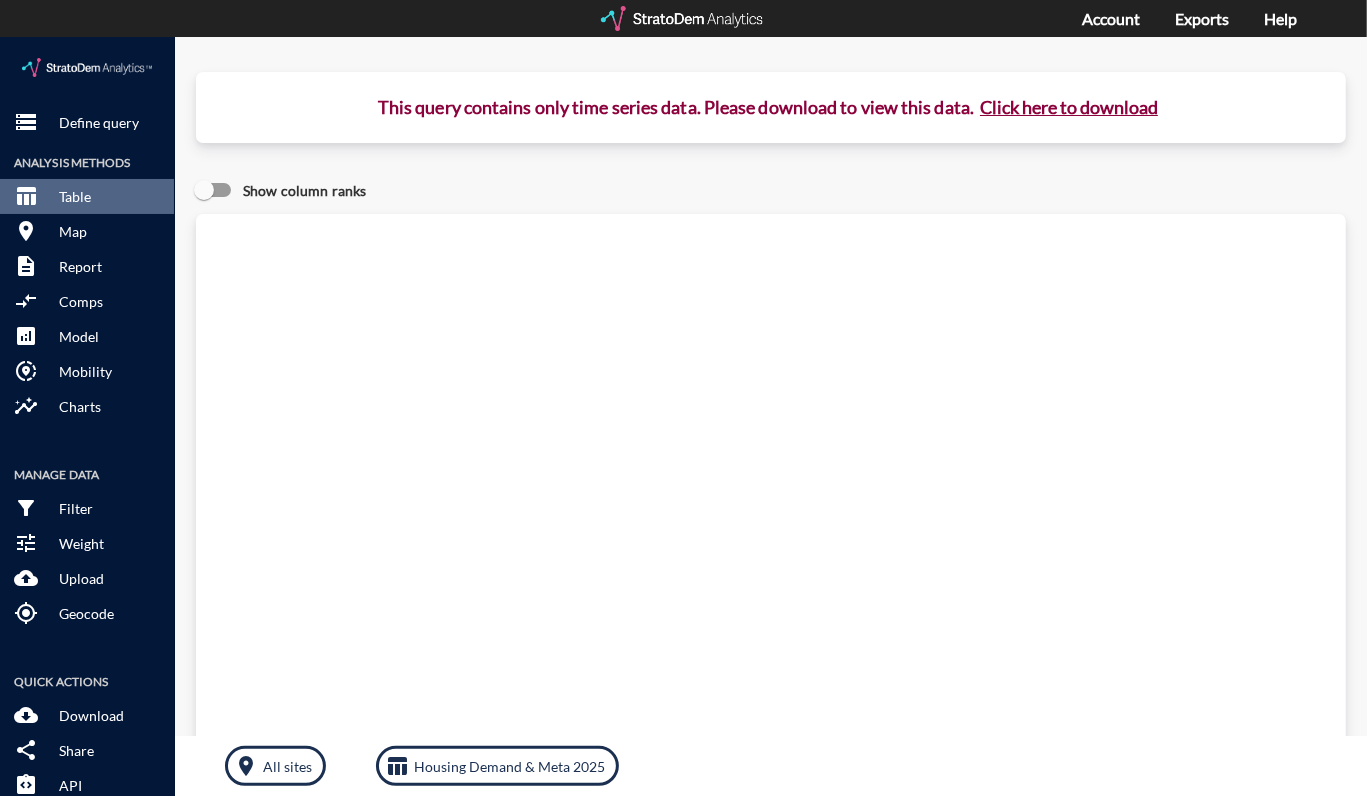 click on "Click here to download" 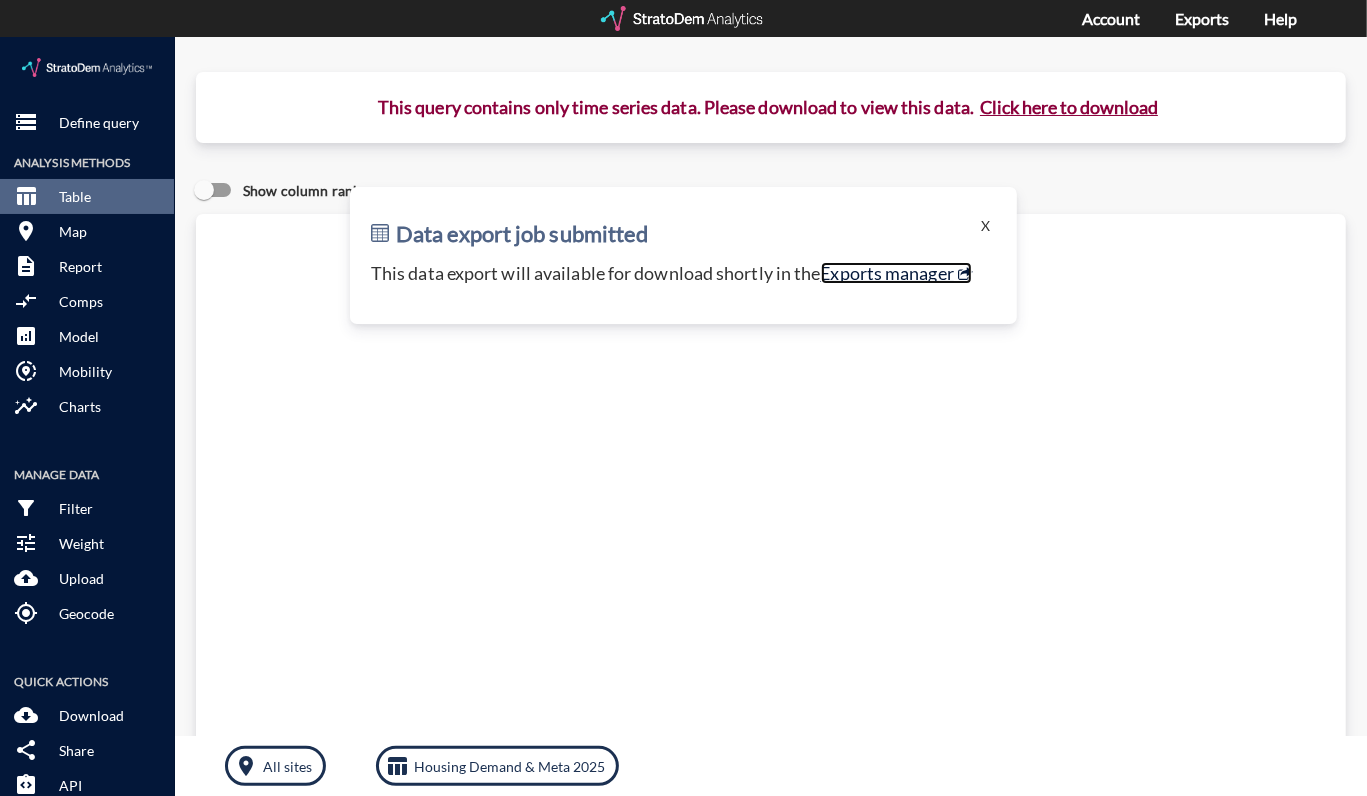 click on "Exports manager" 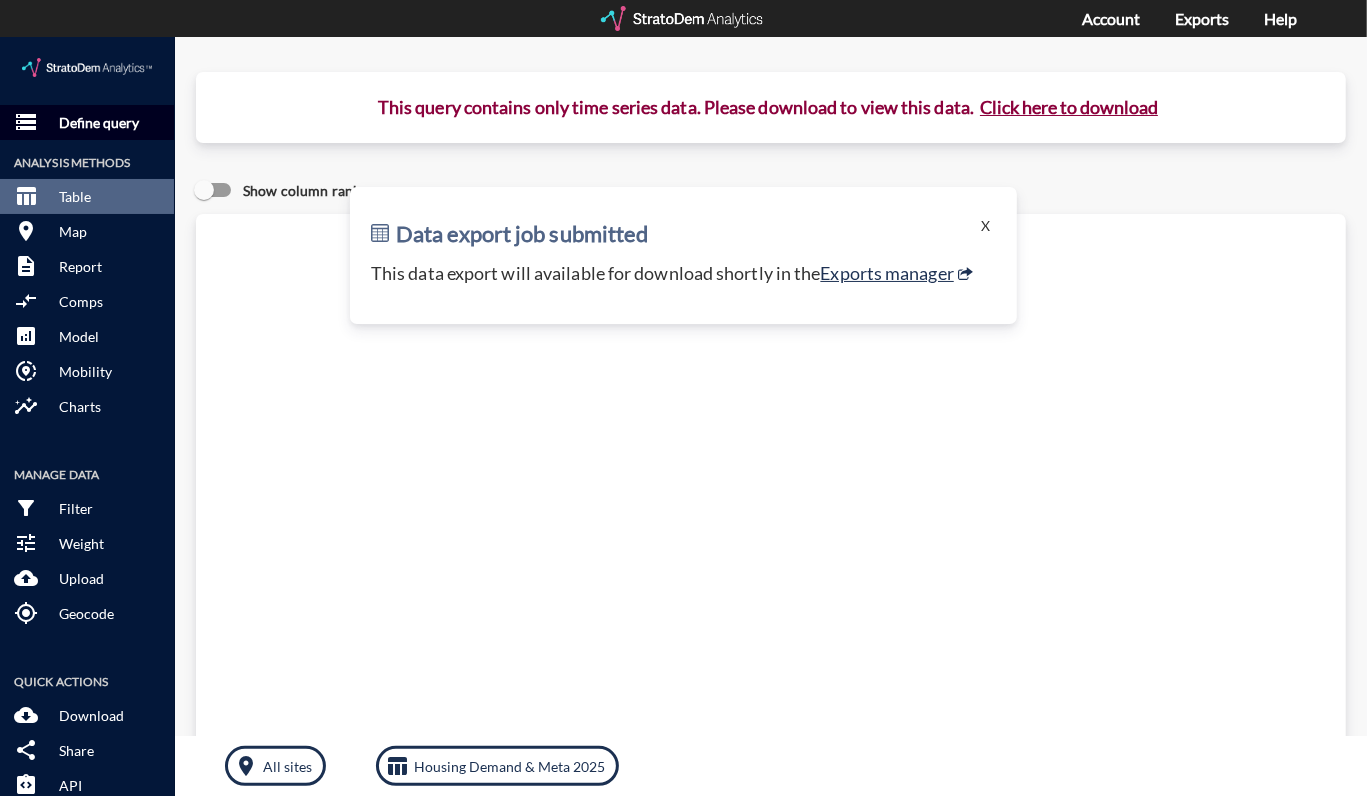 click on "Define query" 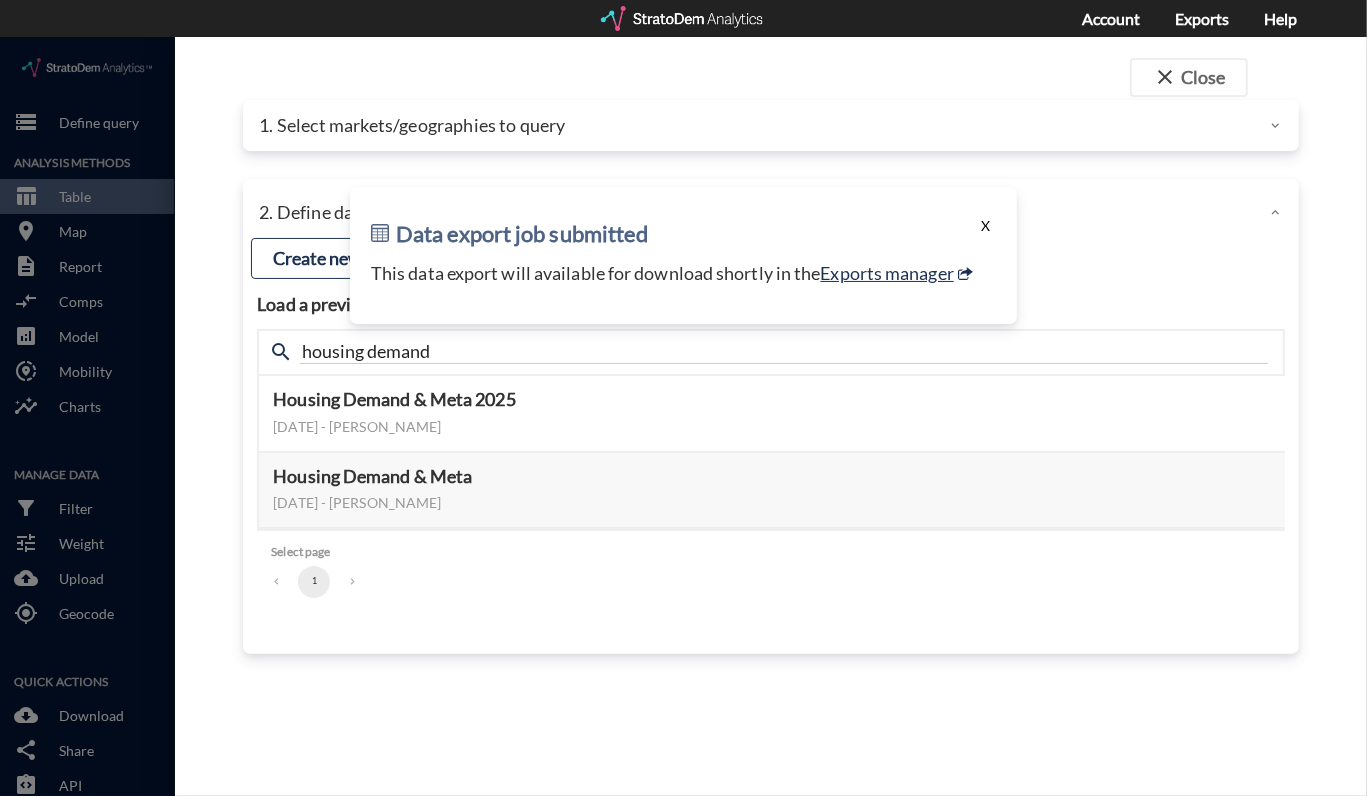 click on "X" 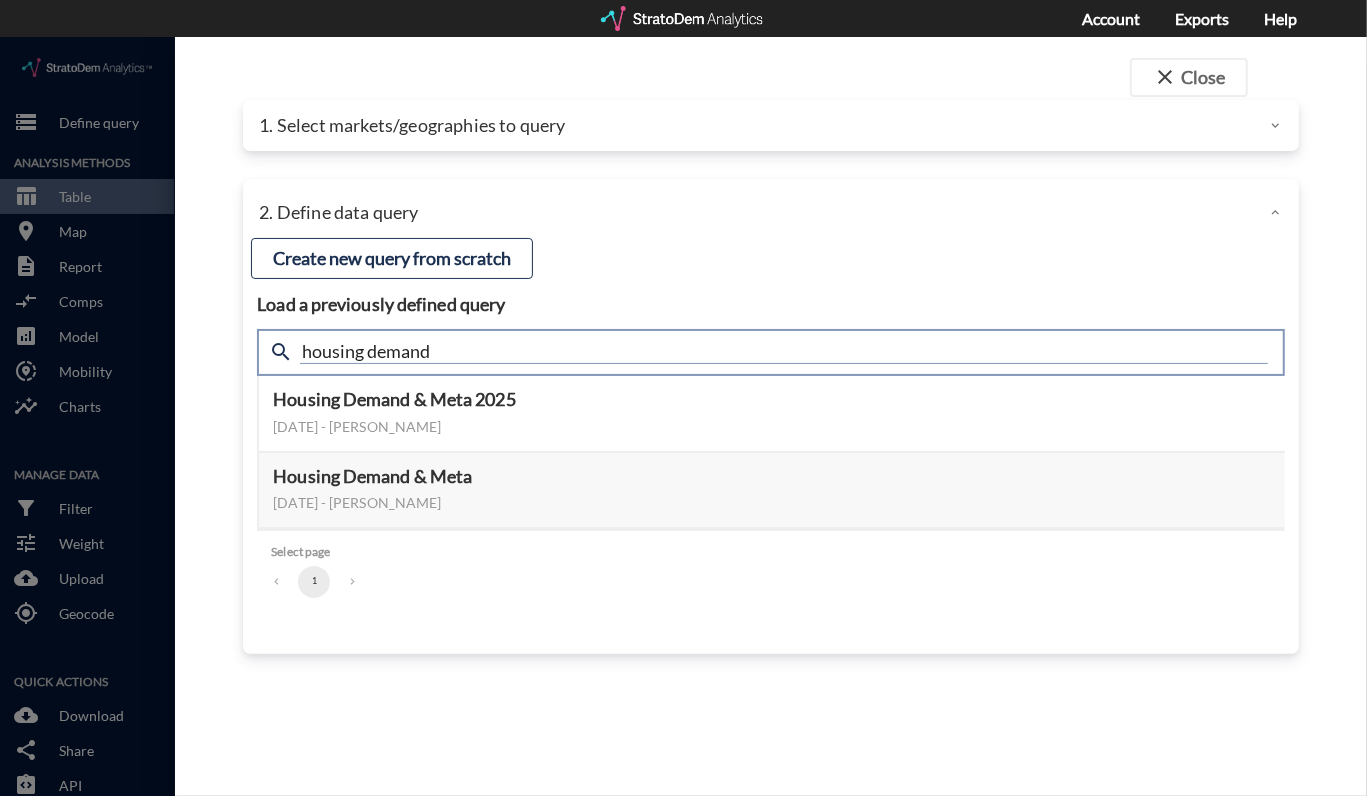 click on "housing demand" 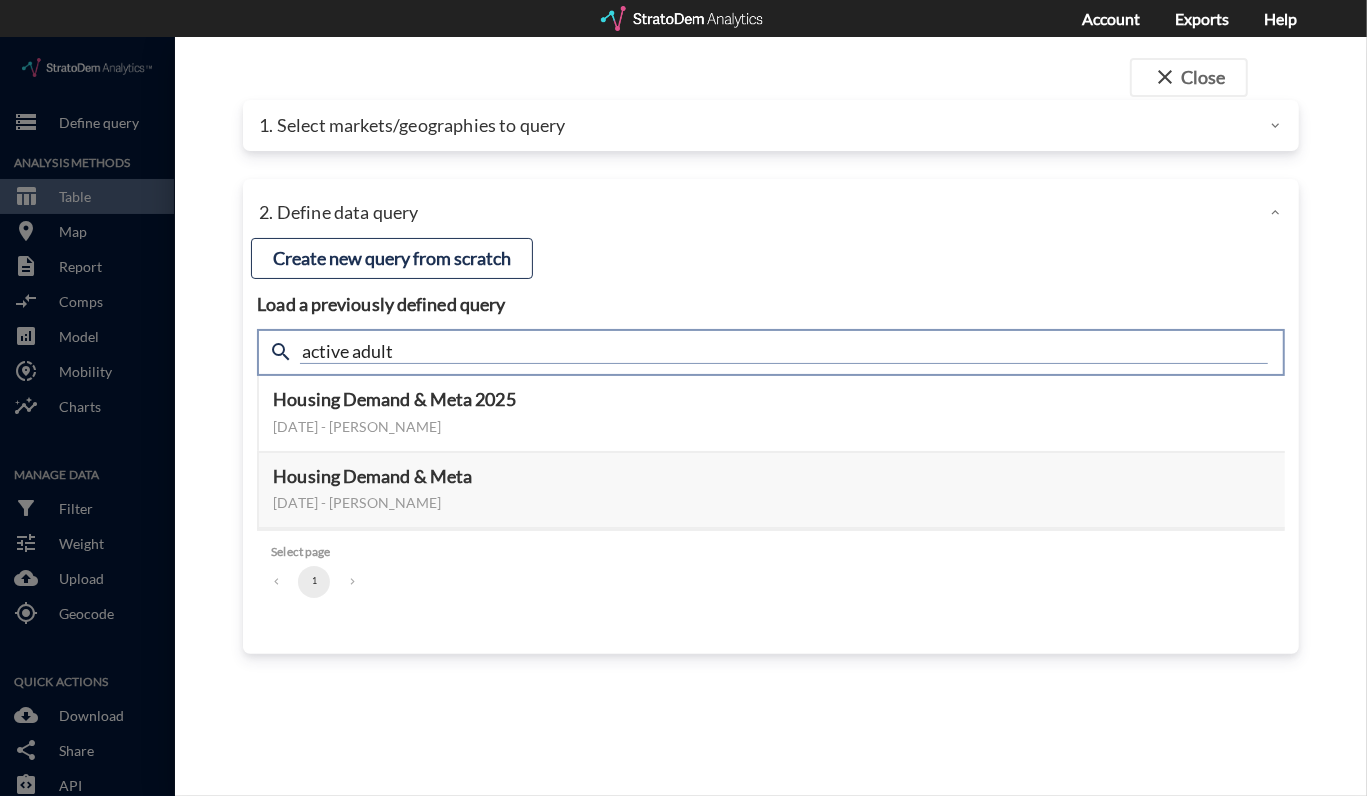 type on "active adult" 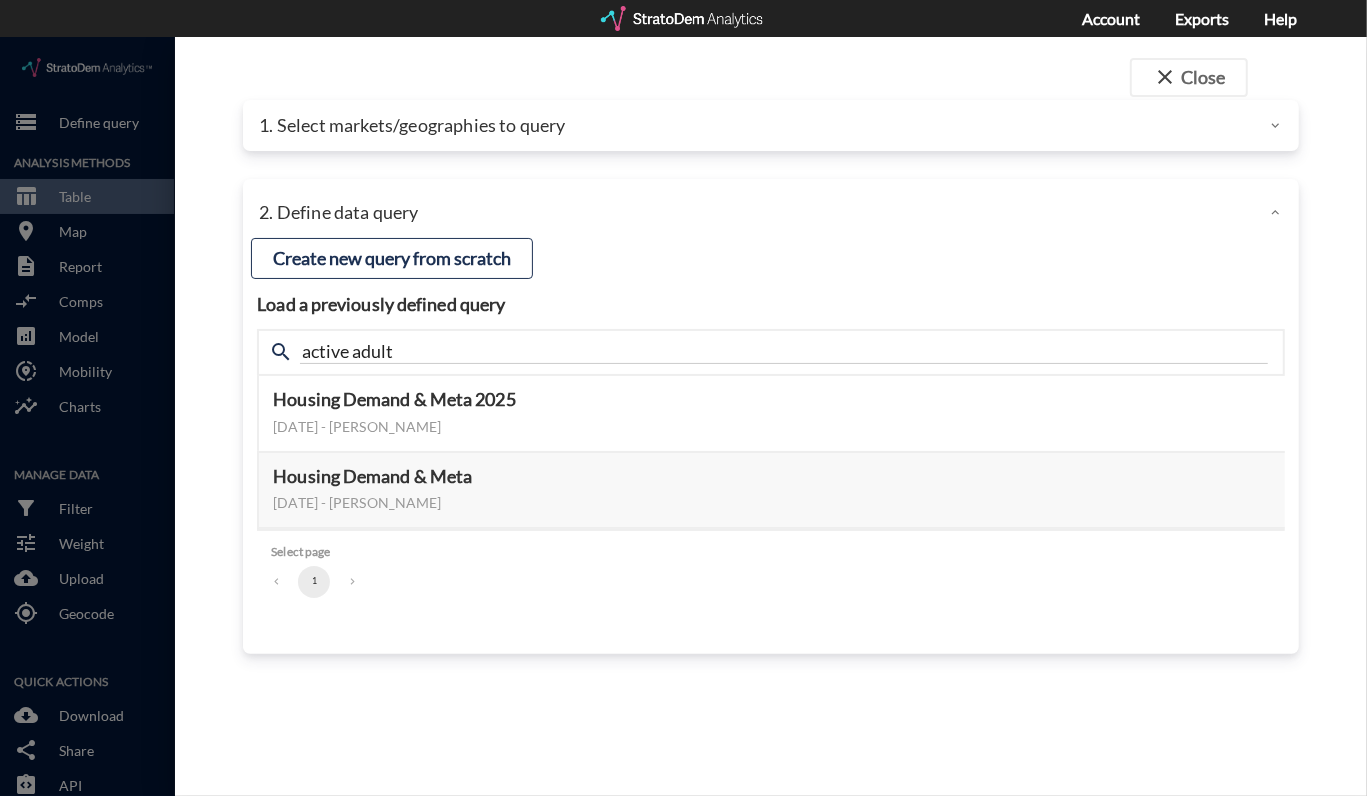 click on "close  Close 1. Select markets/geographies to query Select which rows will appear in the table (ex. zip codes) Site addresses Select a portfolio Select a market Search for a site address Enter an address Enter an address [STREET_ADDRESS][US_STATE][US_STATE] X Select query method using selected site Aggregate census tracts into single market definition Select buffers × 3-mile radius   × 1-mile radius   × 5-mile radius   × 10-mile radius   Select... Restrict your results to these sites (leaving empty selects all sites) Select... Use all sites Address search functionality and drivetime/walktime shapes provided via HERE OPTIONAL Select a benchmark set No benchmark set Select a portfolio 2. Define data query Load a previously defined query Create new query from scratch search active adult Housing Demand & Meta [DATE], 2025 - [PERSON_NAME] Preview data elements Edit this query Update query years Select this query 465 data elements Population (Time Series) 6qWXBK7g zDzKy2qP 1 #" 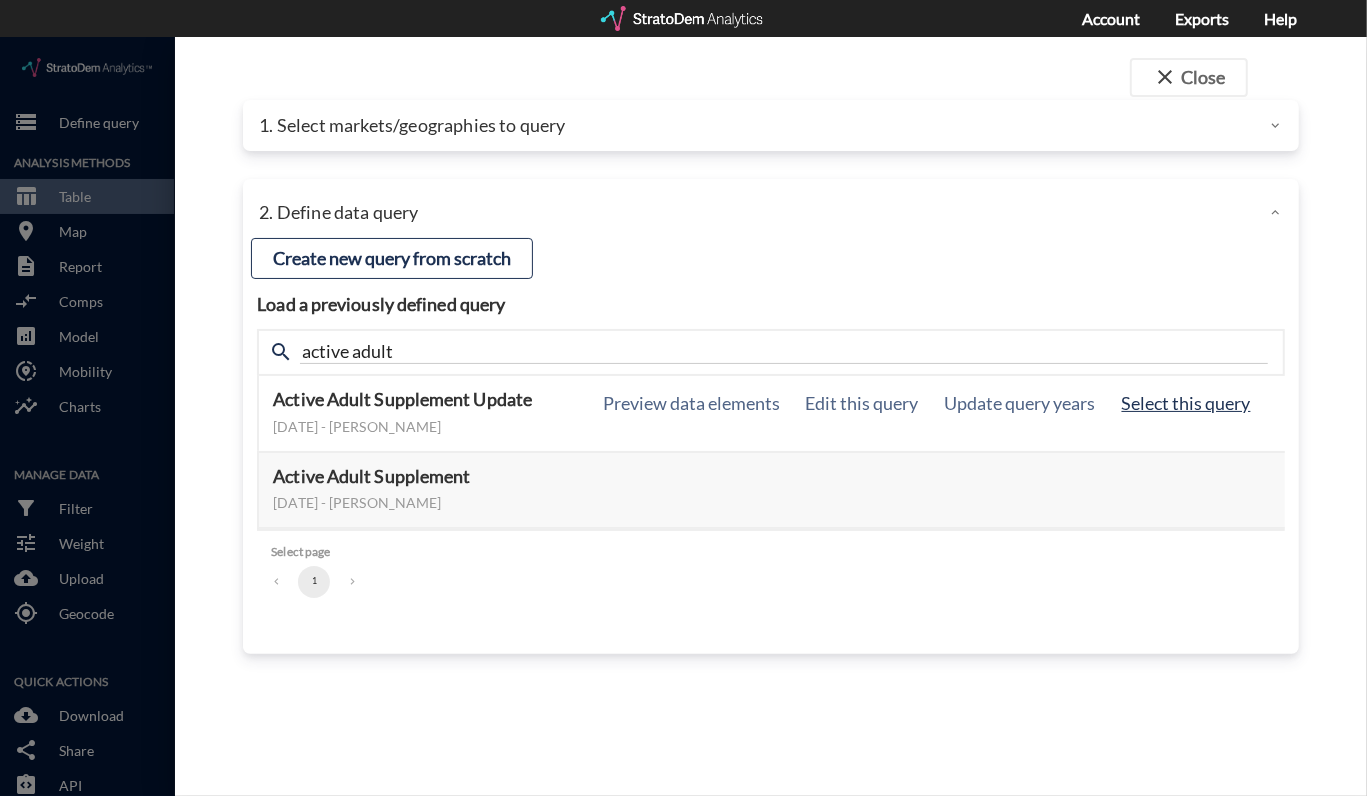 click on "Select this query" 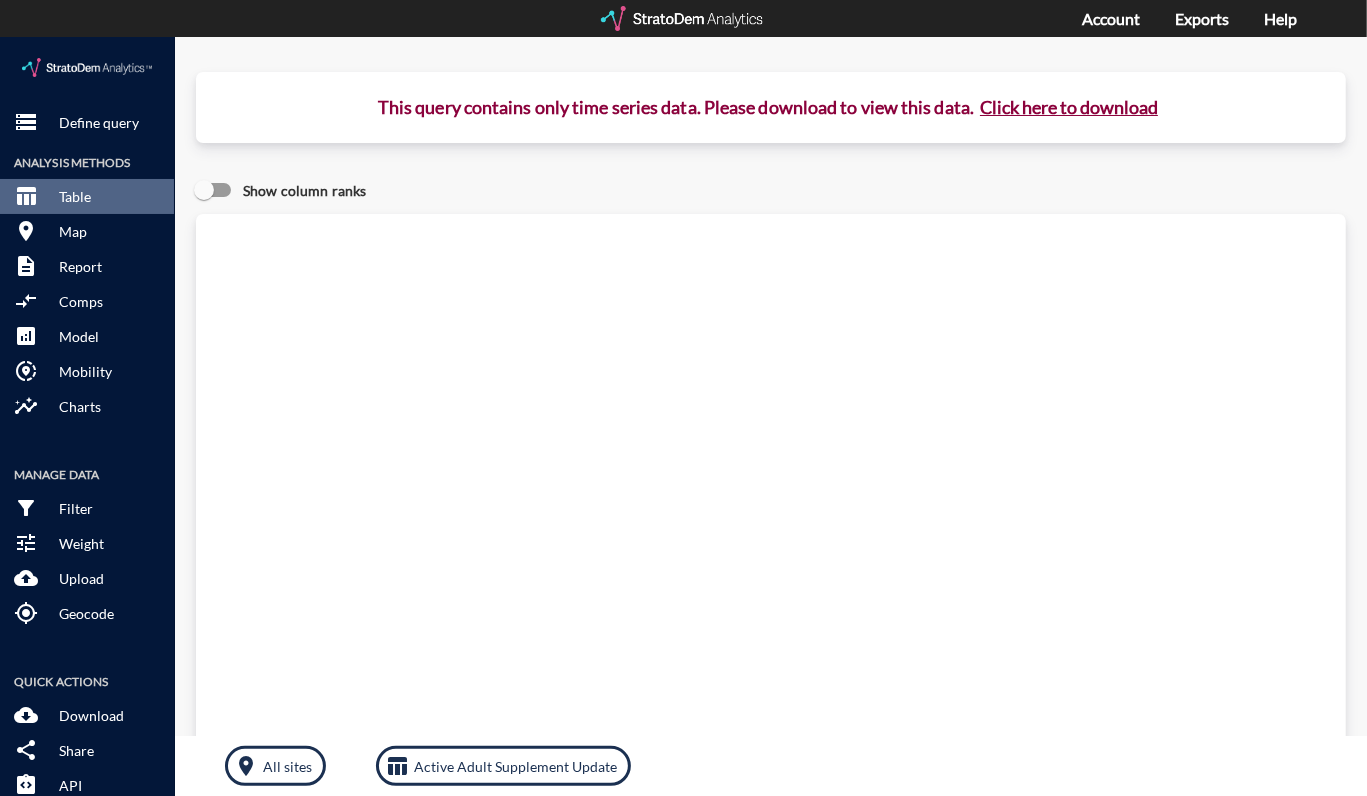 click on "Click here to download" 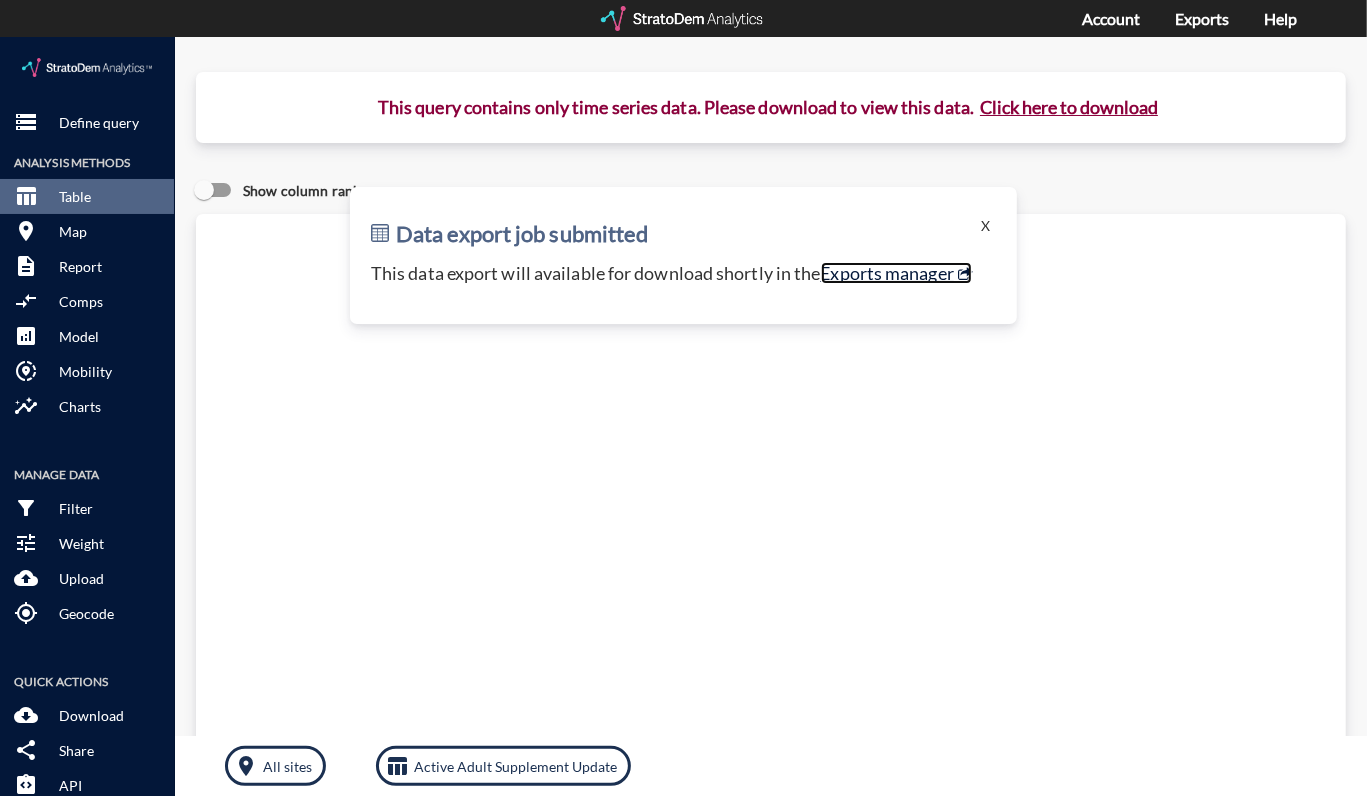 click on "Exports manager" 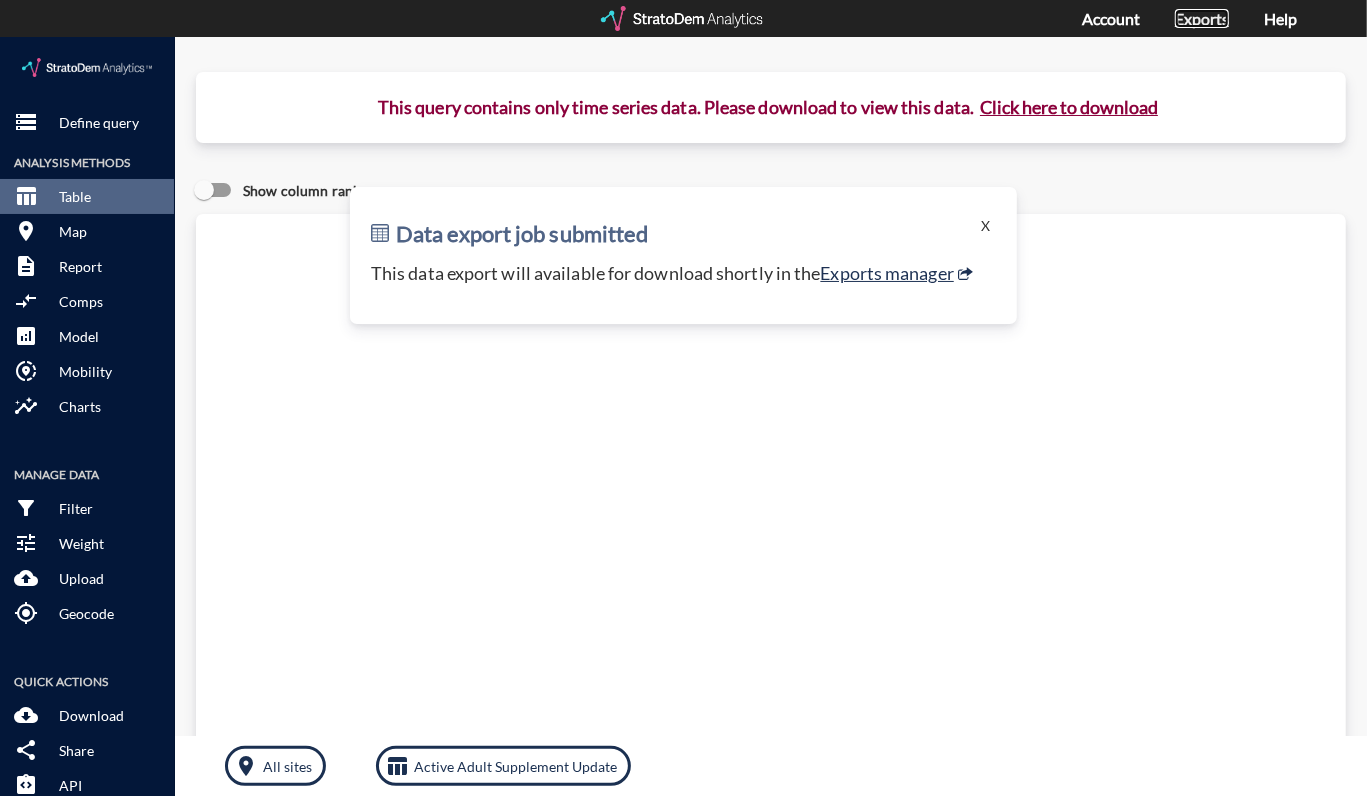 click on "Exports" at bounding box center (1202, 18) 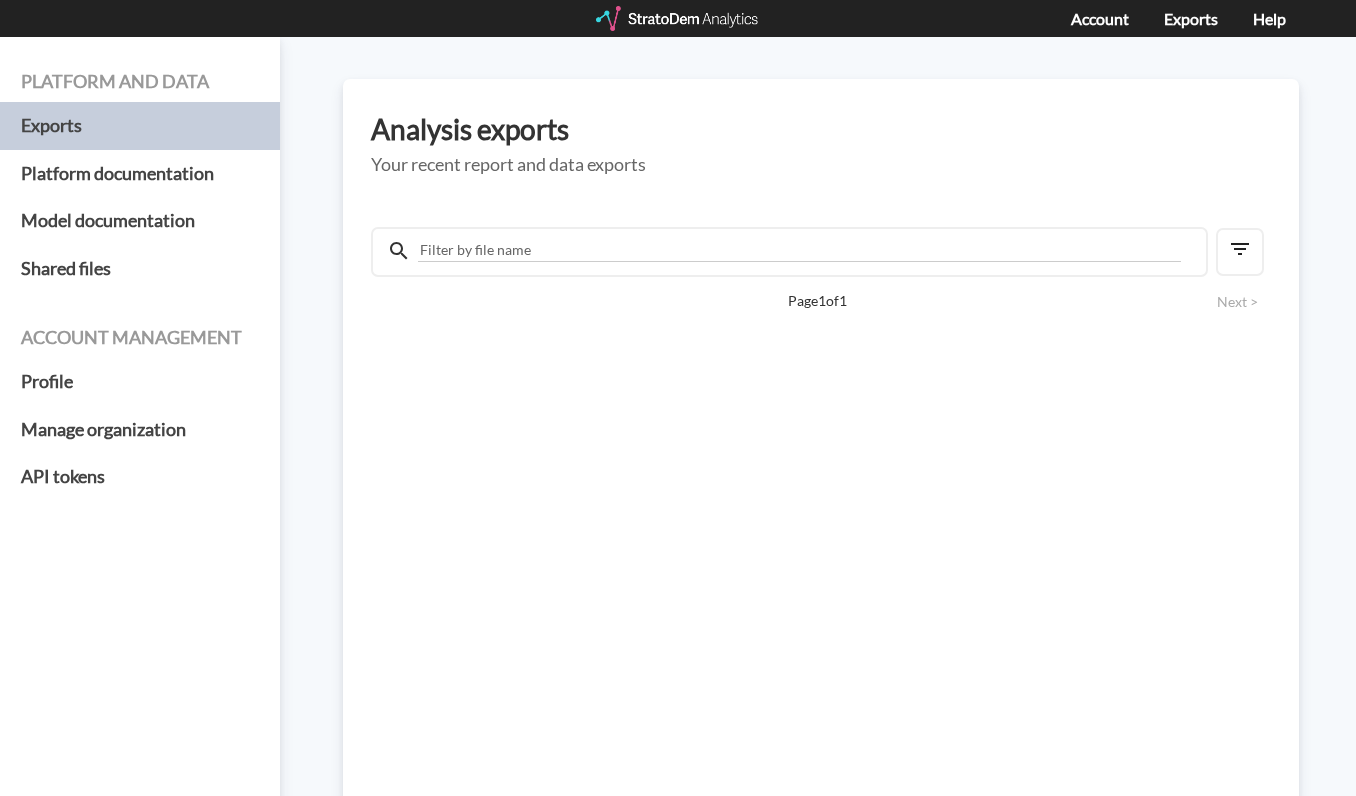 scroll, scrollTop: 0, scrollLeft: 0, axis: both 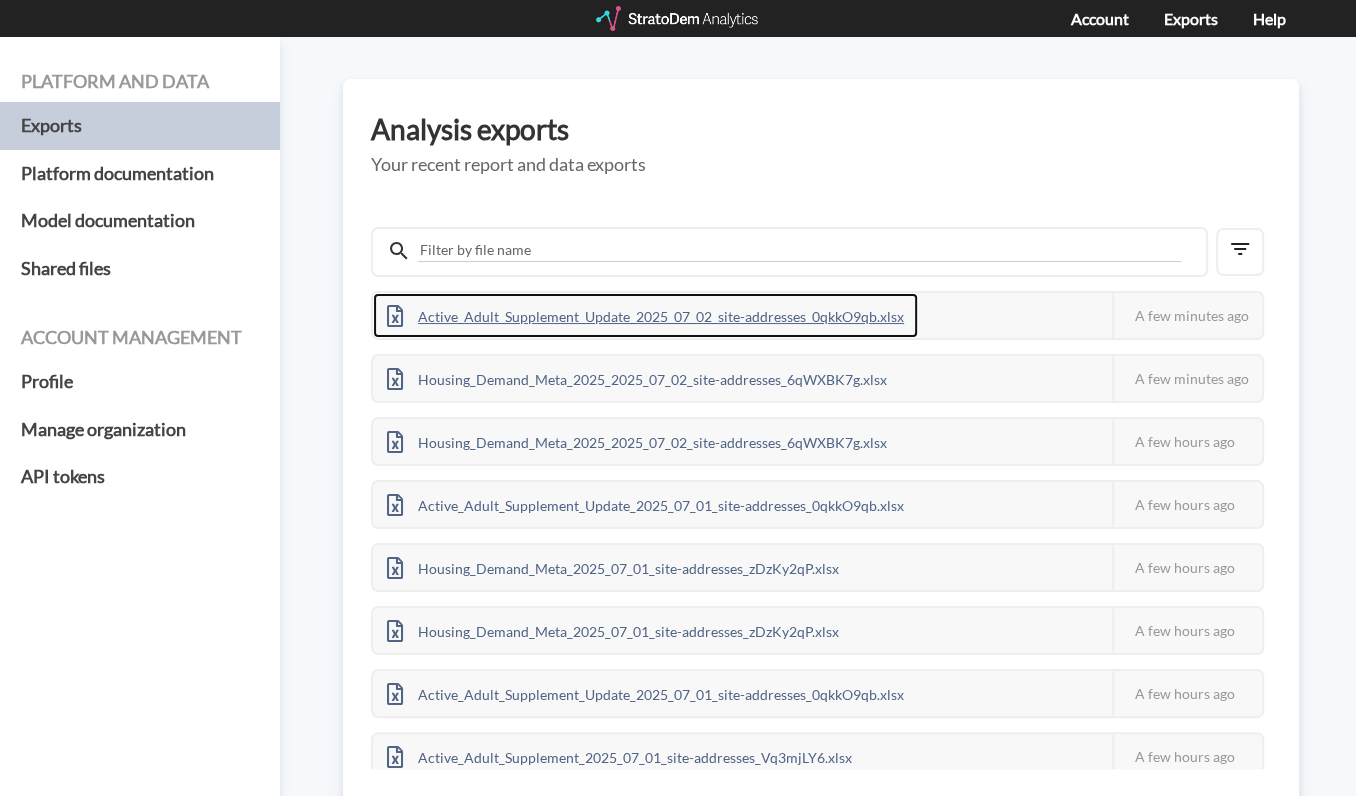 click on "Active_Adult_Supplement_Update_2025_07_02_site-addresses_0qkkO9qb.xlsx" at bounding box center (645, 315) 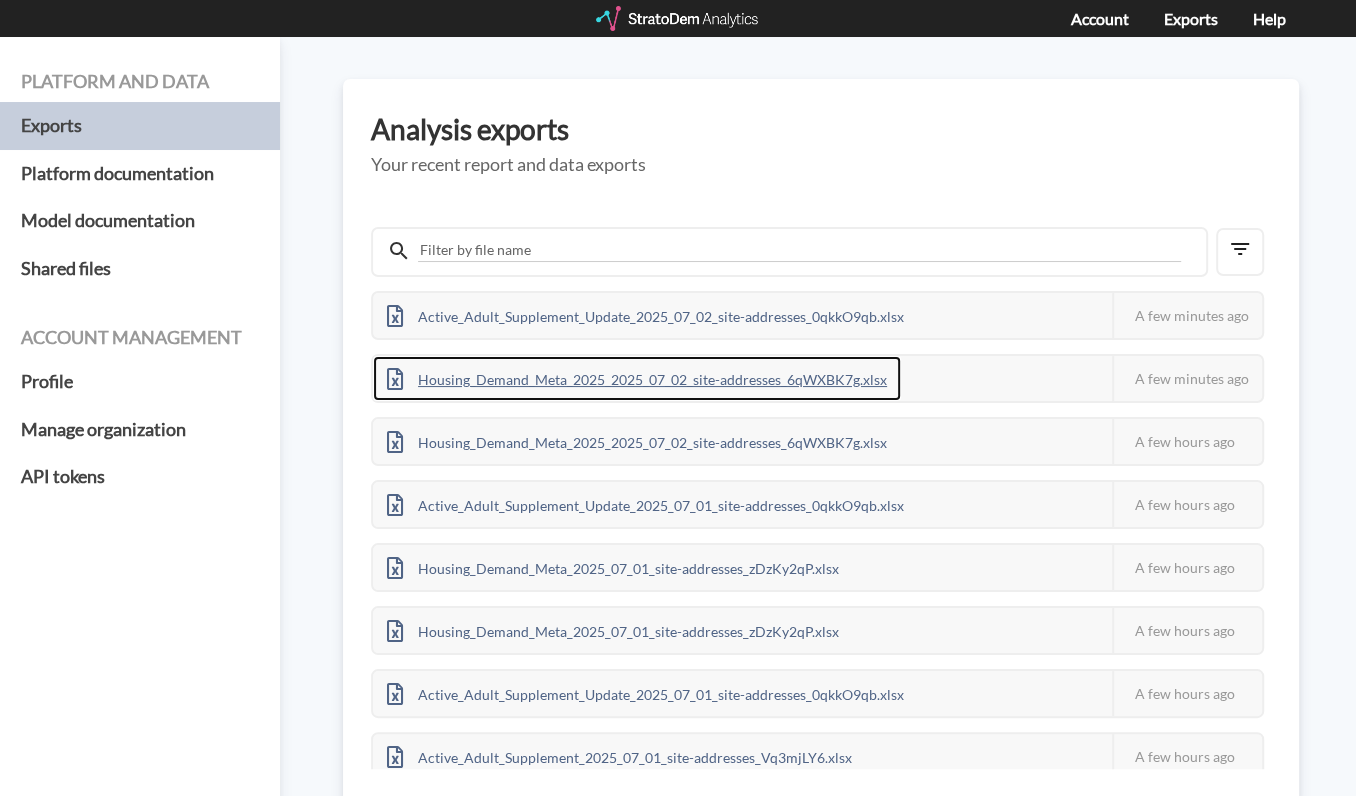 click on "Housing_Demand_Meta_2025_2025_07_02_site-addresses_6qWXBK7g.xlsx" at bounding box center [637, 378] 